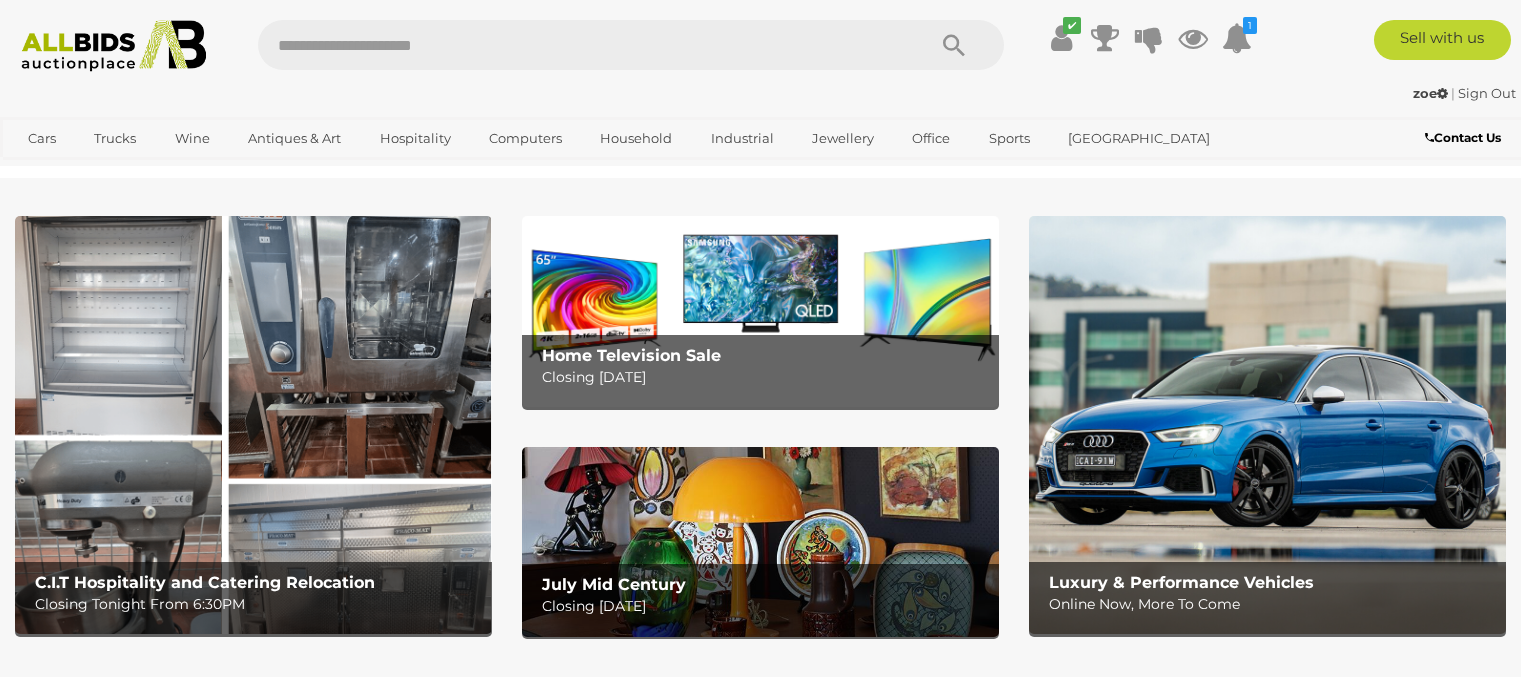 scroll, scrollTop: 0, scrollLeft: 0, axis: both 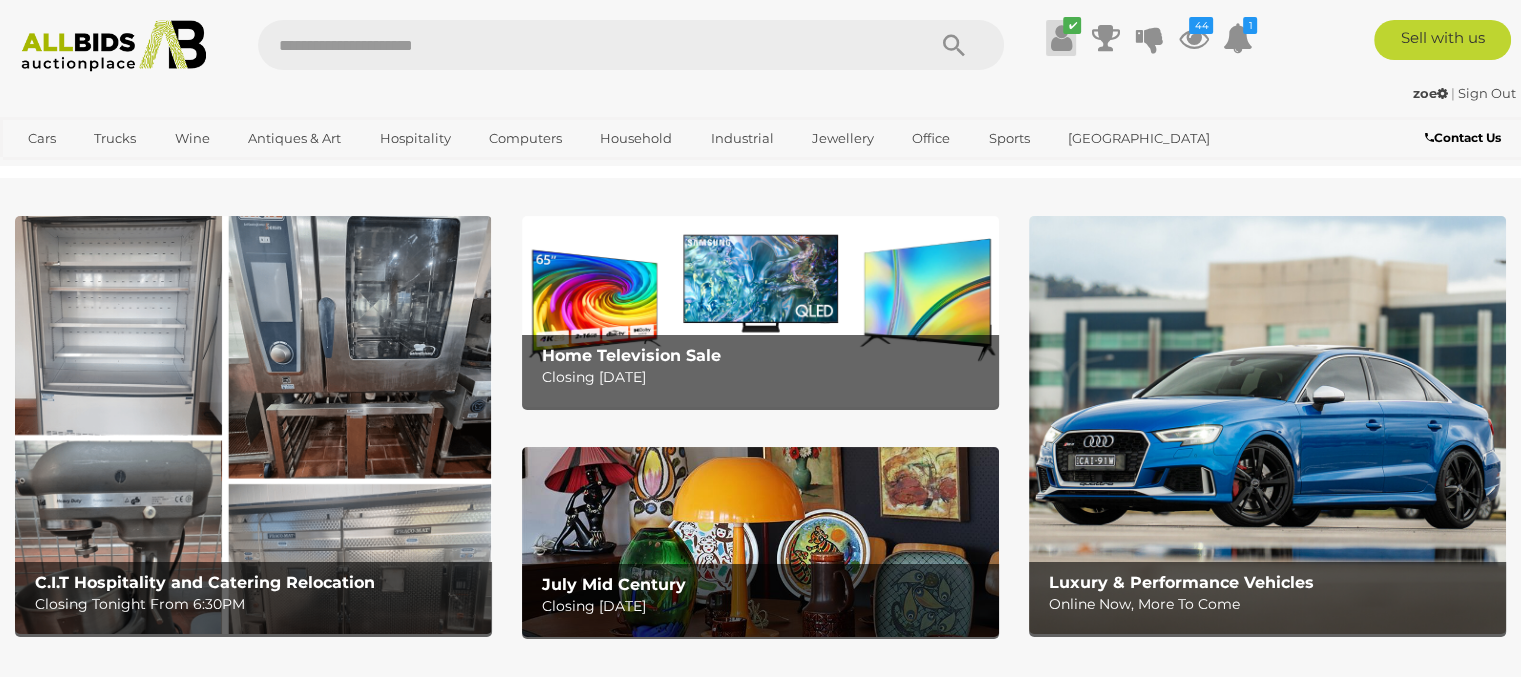 click at bounding box center (1061, 38) 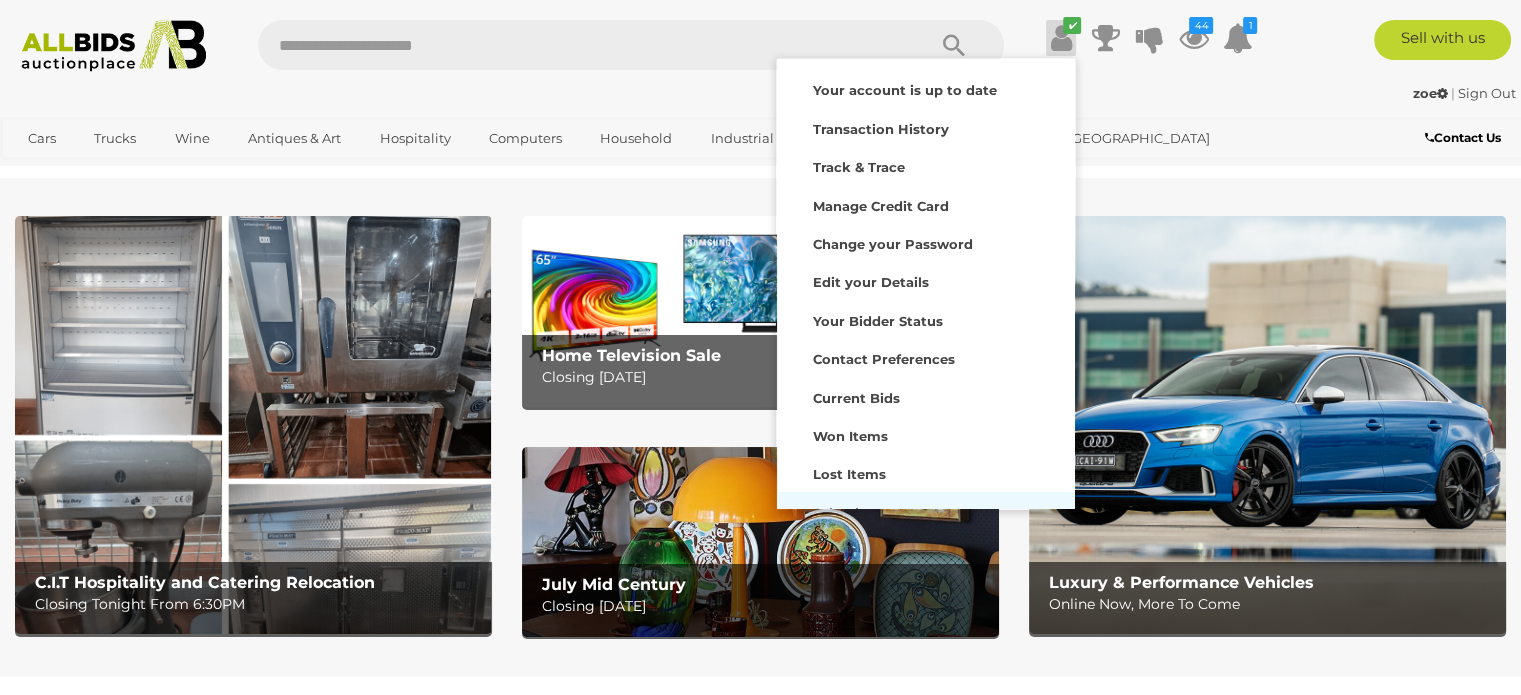 scroll, scrollTop: 96, scrollLeft: 0, axis: vertical 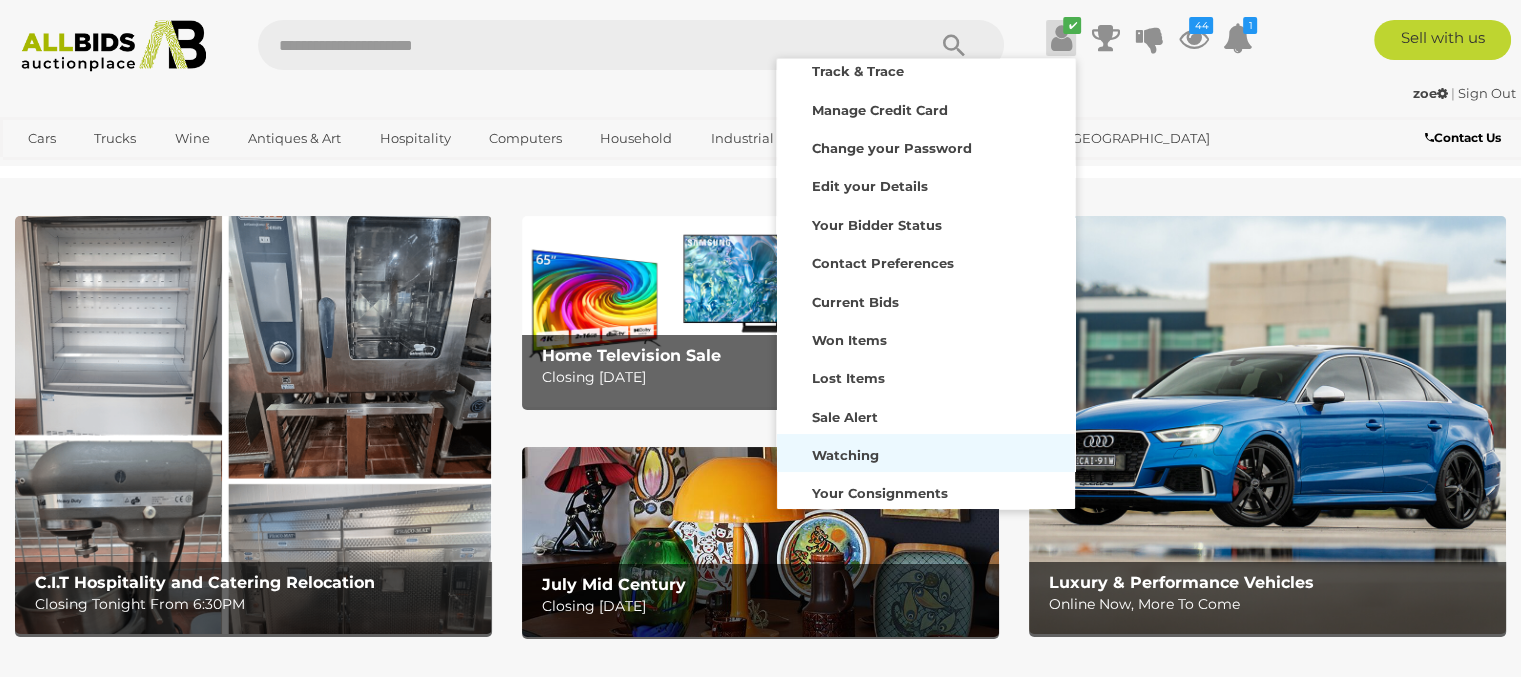 click on "Watching" at bounding box center [845, 455] 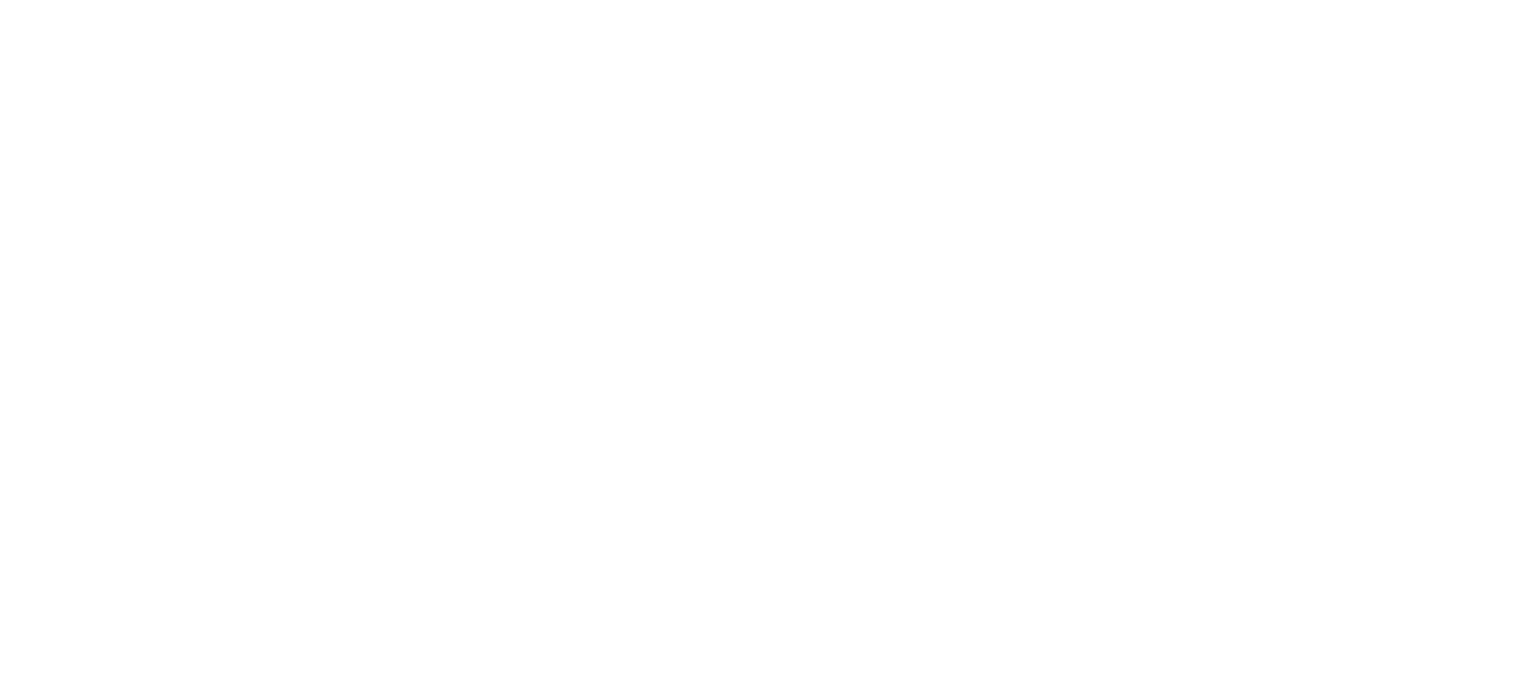 scroll, scrollTop: 0, scrollLeft: 0, axis: both 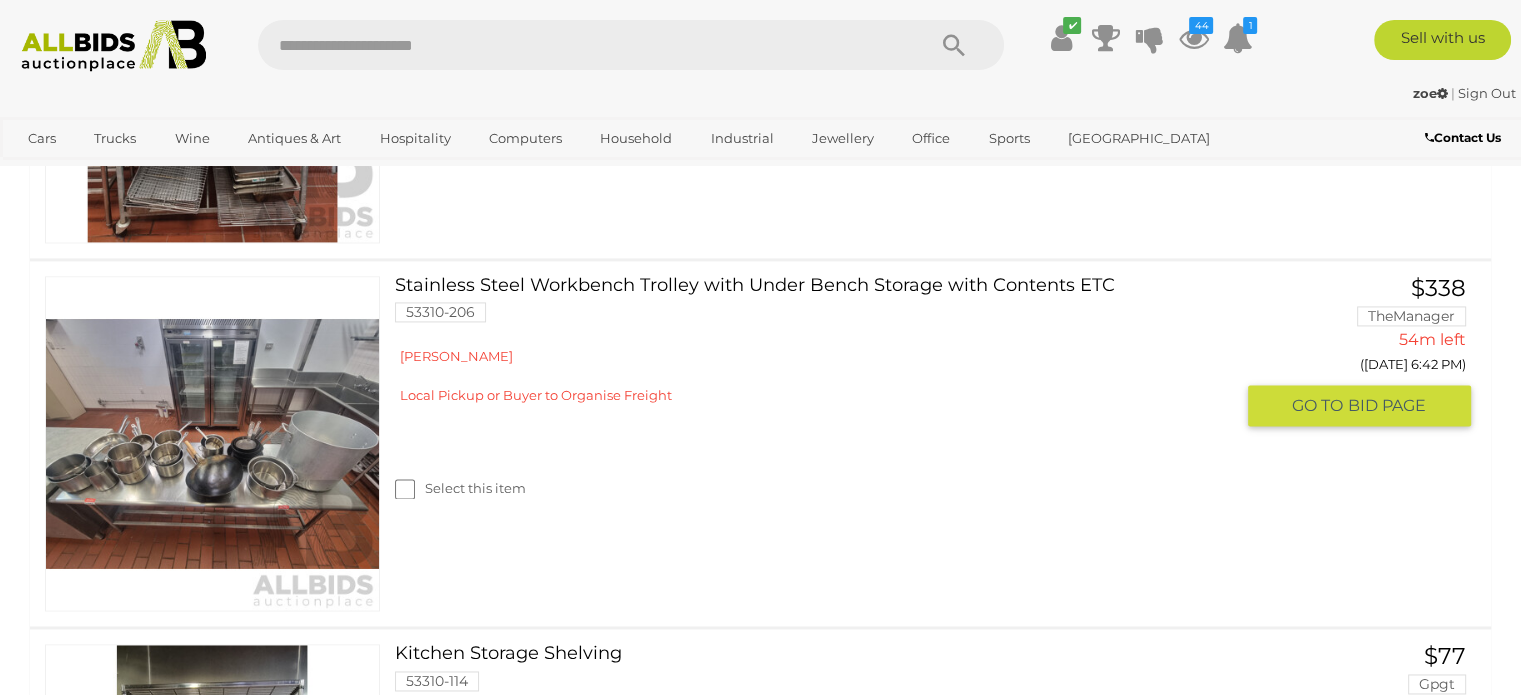 click on "Select this item" at bounding box center (821, 463) 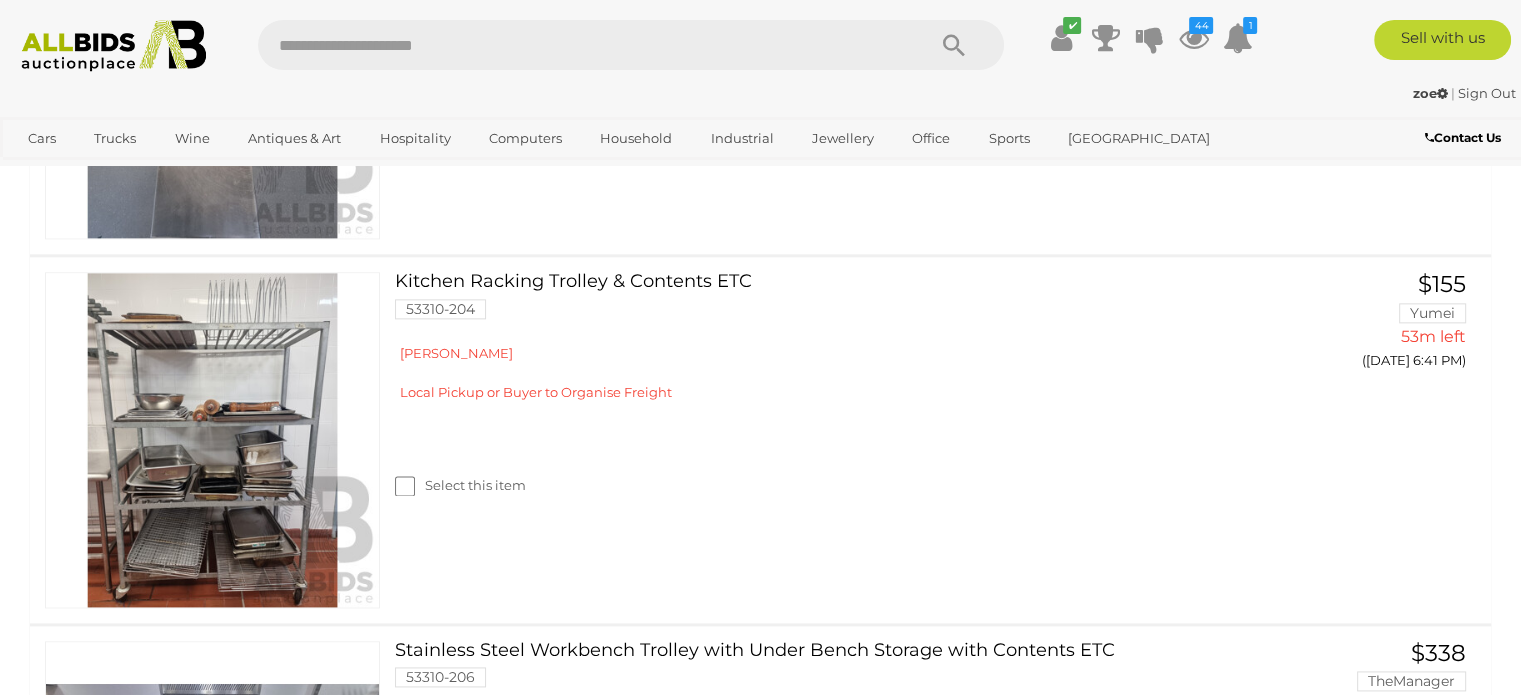 scroll, scrollTop: 2500, scrollLeft: 0, axis: vertical 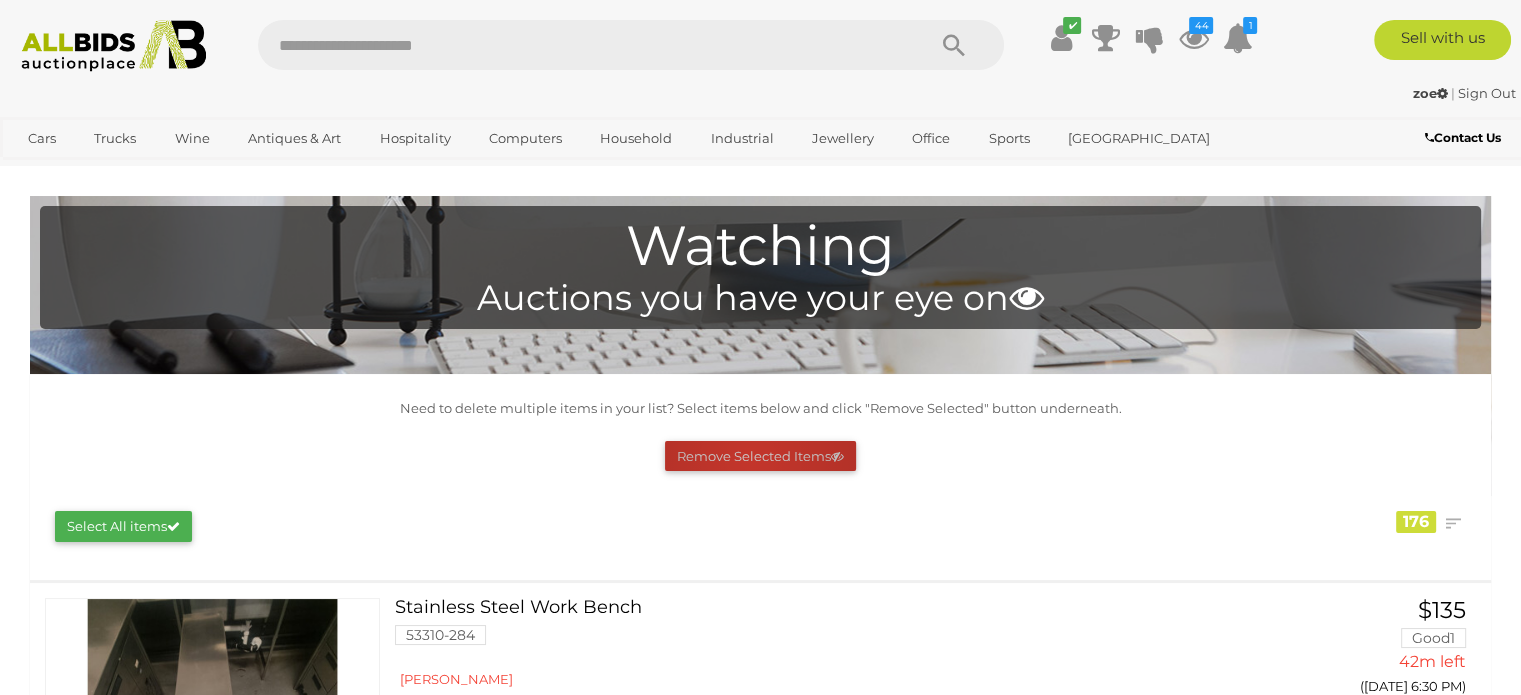 click on "Remove Selected Items" at bounding box center [760, 456] 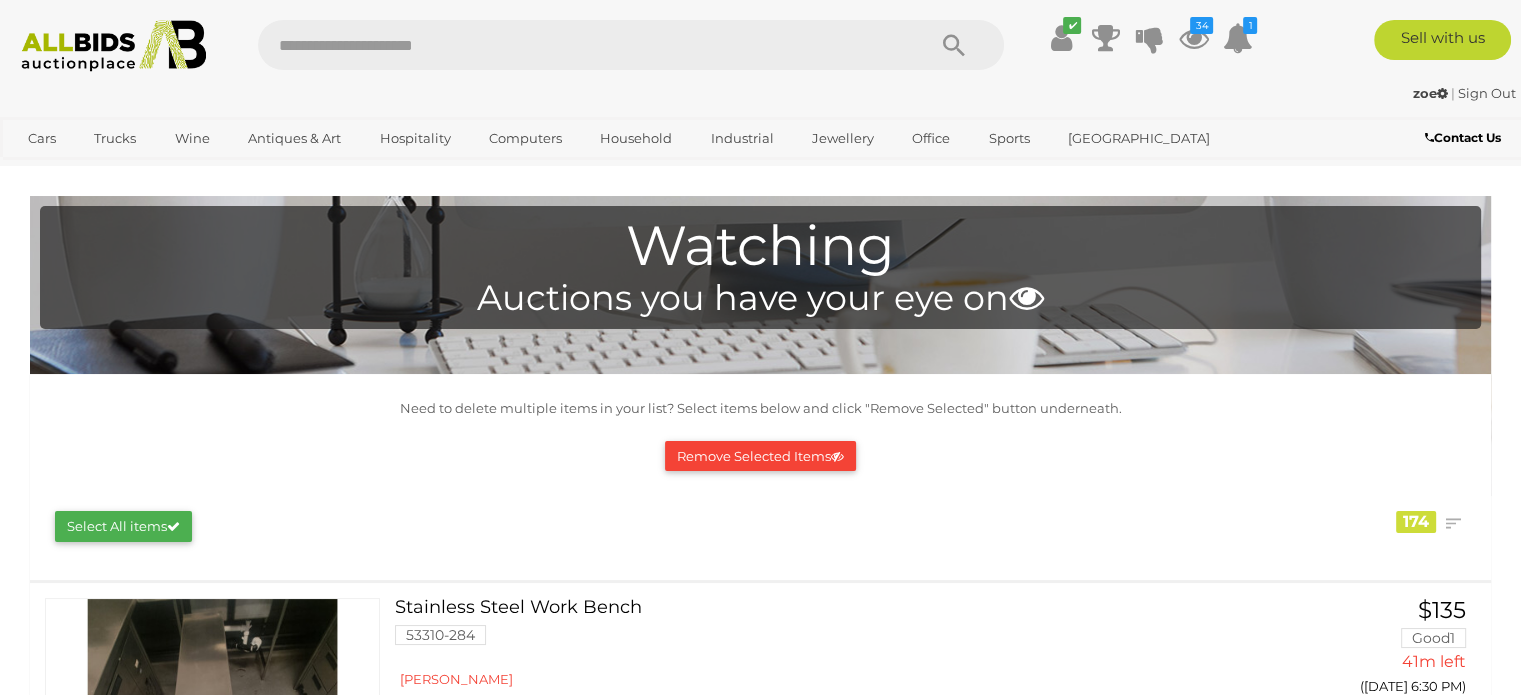 scroll, scrollTop: 400, scrollLeft: 0, axis: vertical 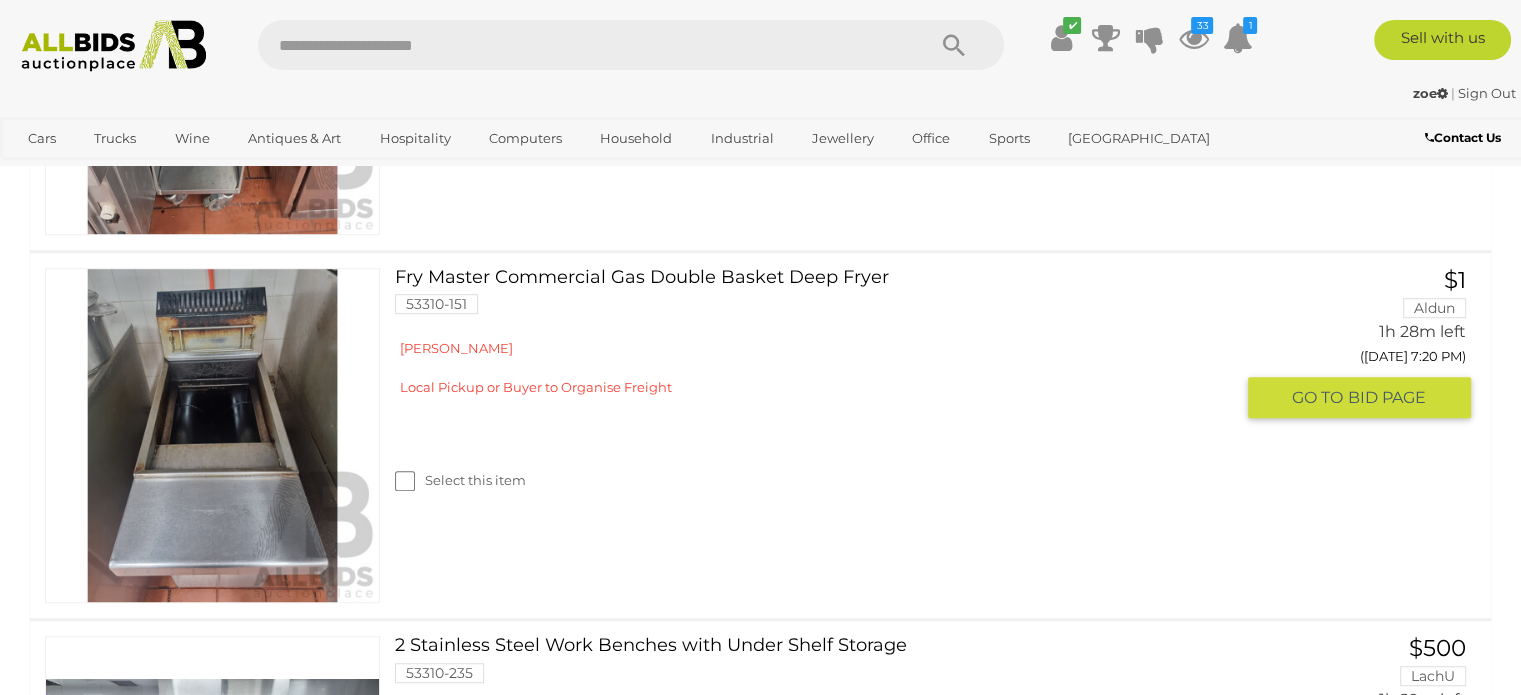 click on "Select this item" at bounding box center (460, 480) 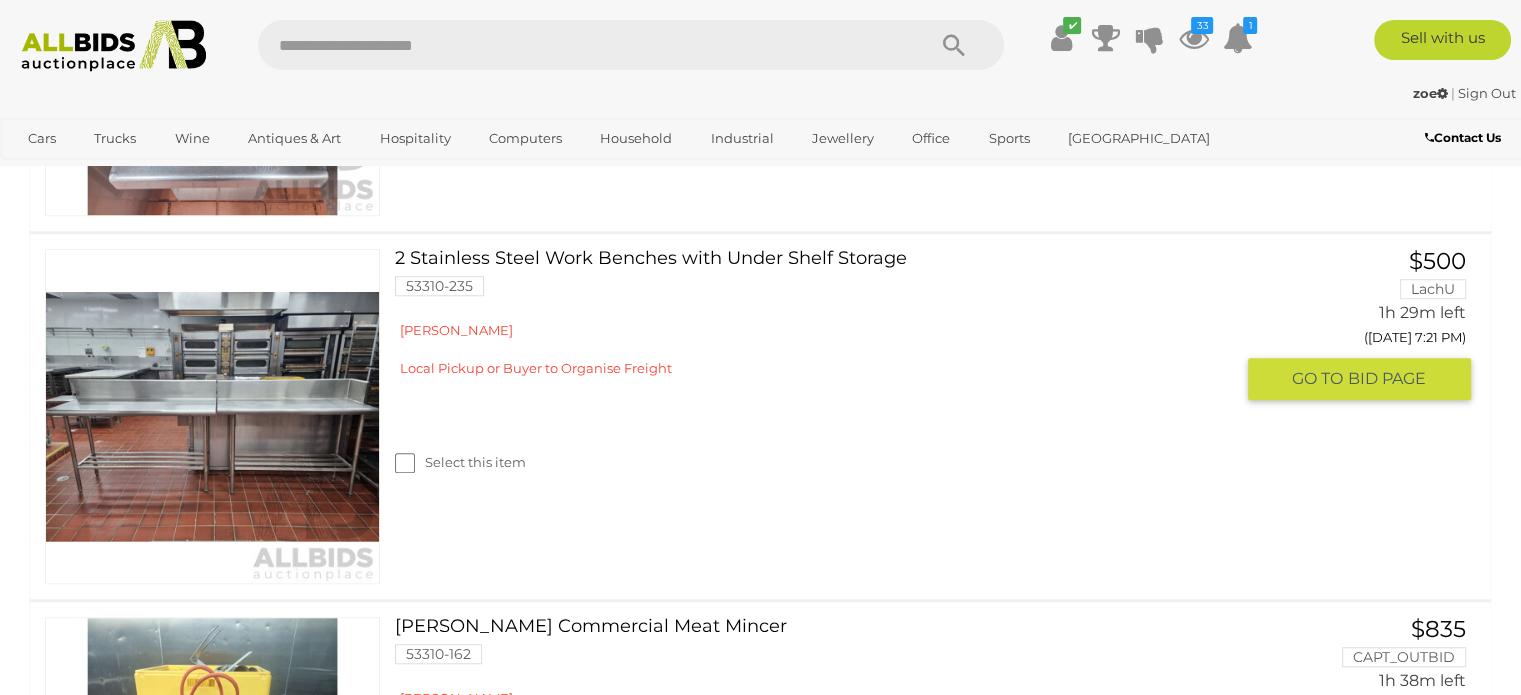 scroll, scrollTop: 9200, scrollLeft: 0, axis: vertical 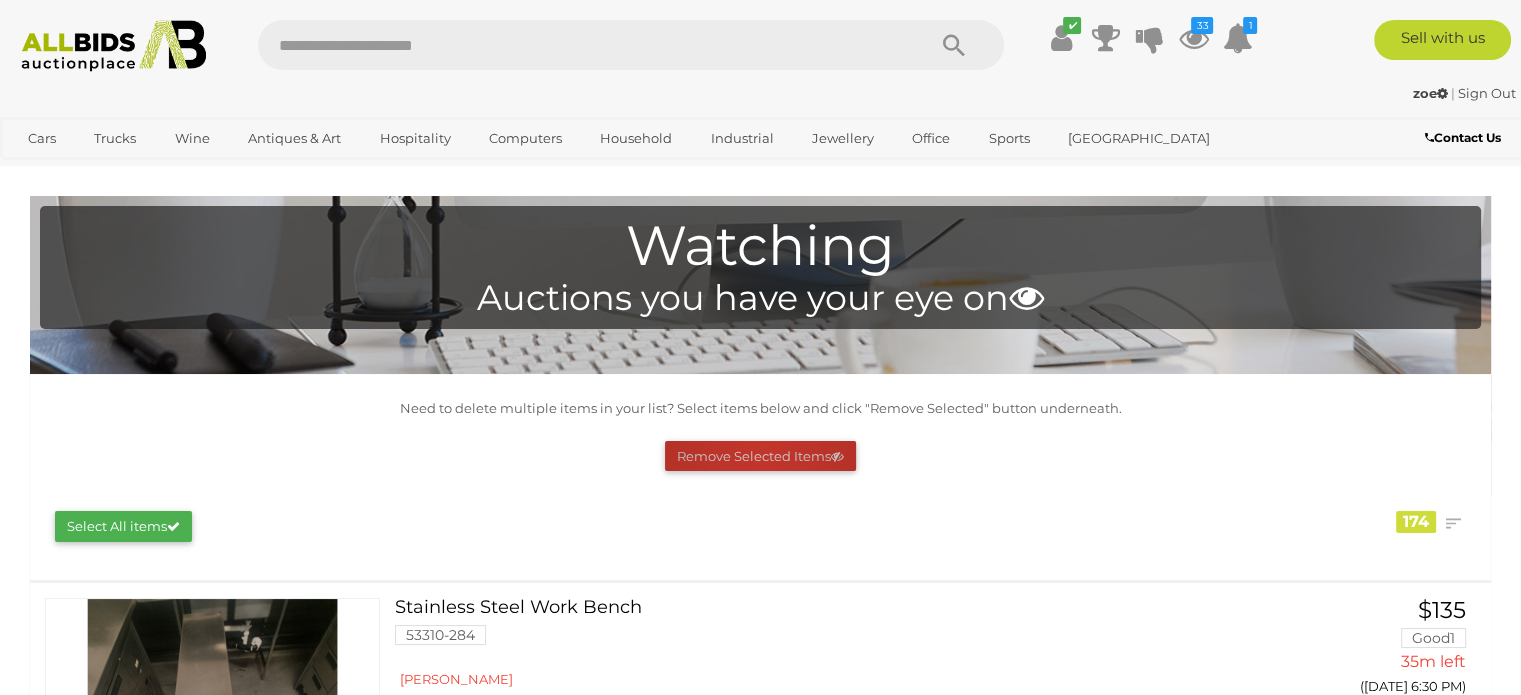 click on "Remove Selected Items" at bounding box center [760, 456] 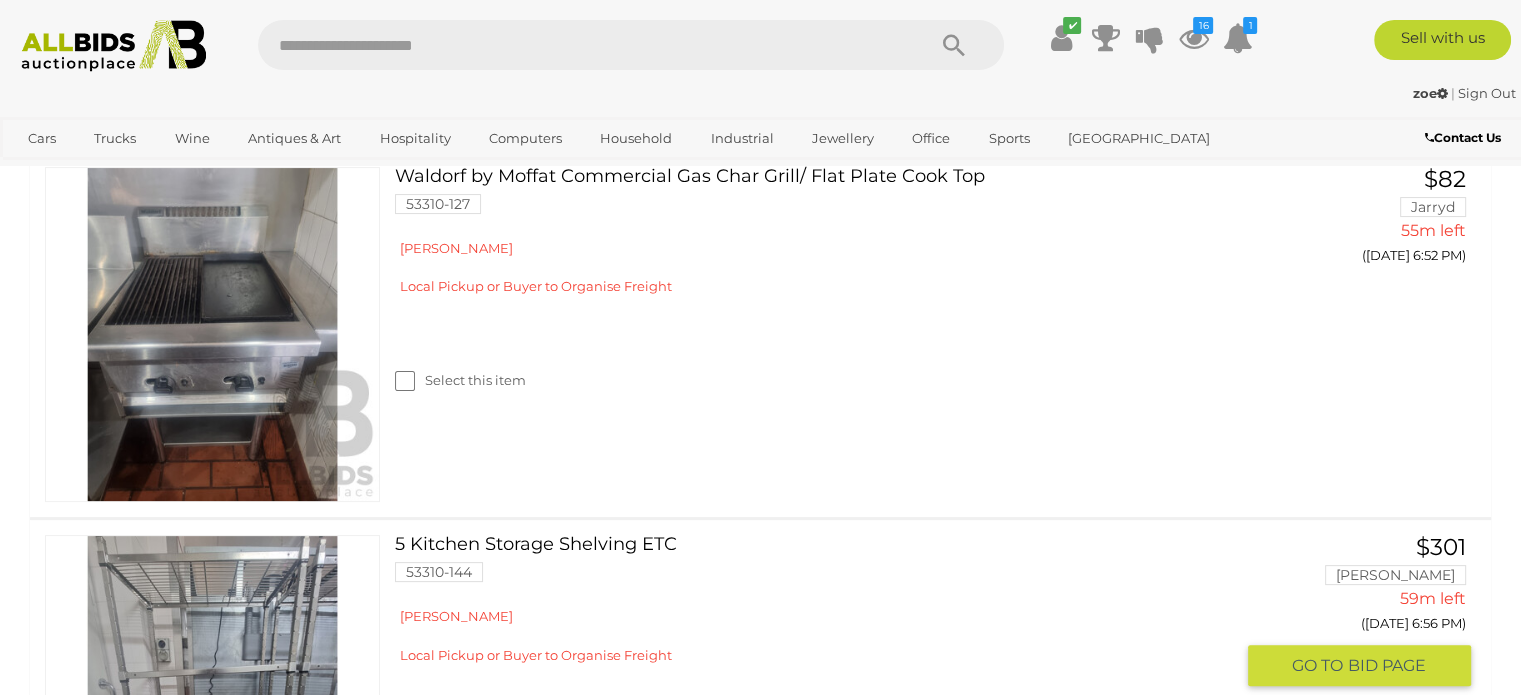 scroll, scrollTop: 400, scrollLeft: 0, axis: vertical 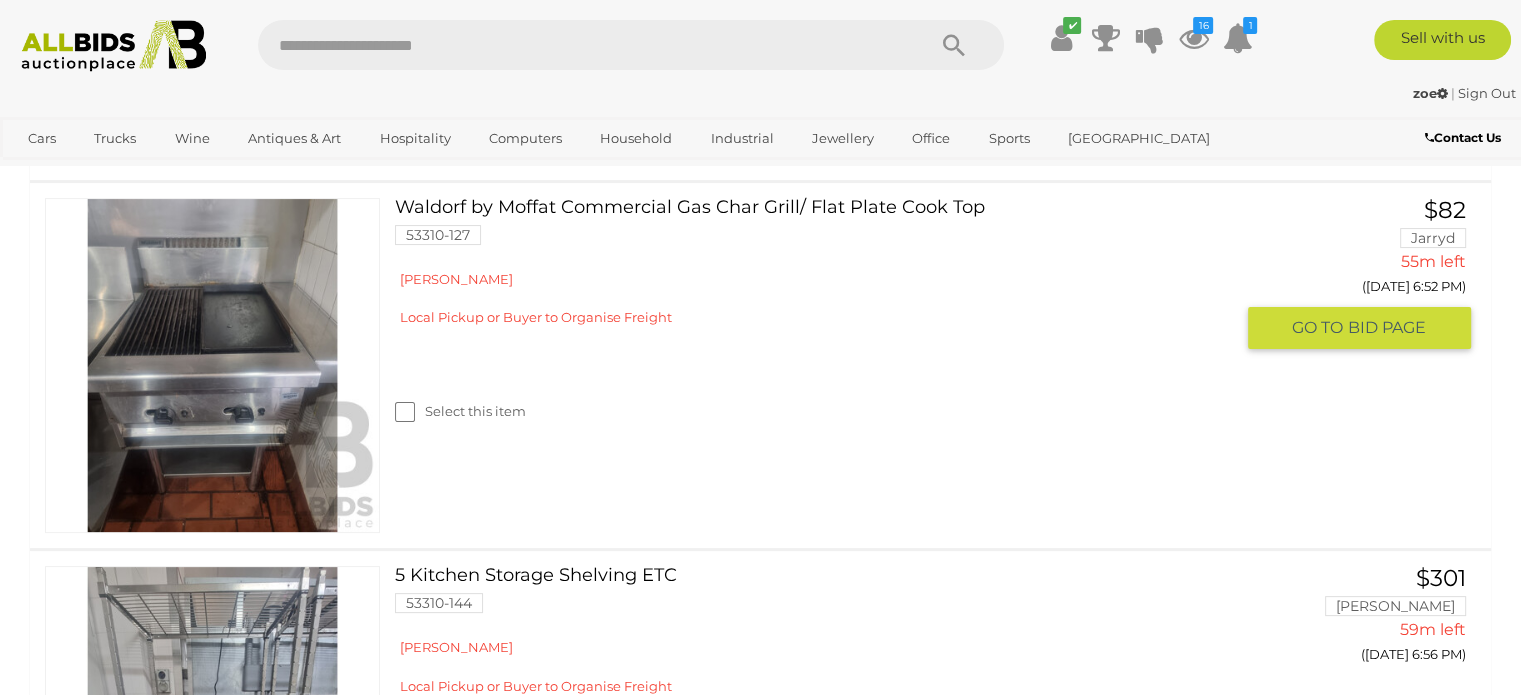 click on "Waldorf by Moffat Commercial Gas Char Grill/ Flat Plate Cook Top
53310-127" at bounding box center [821, 229] 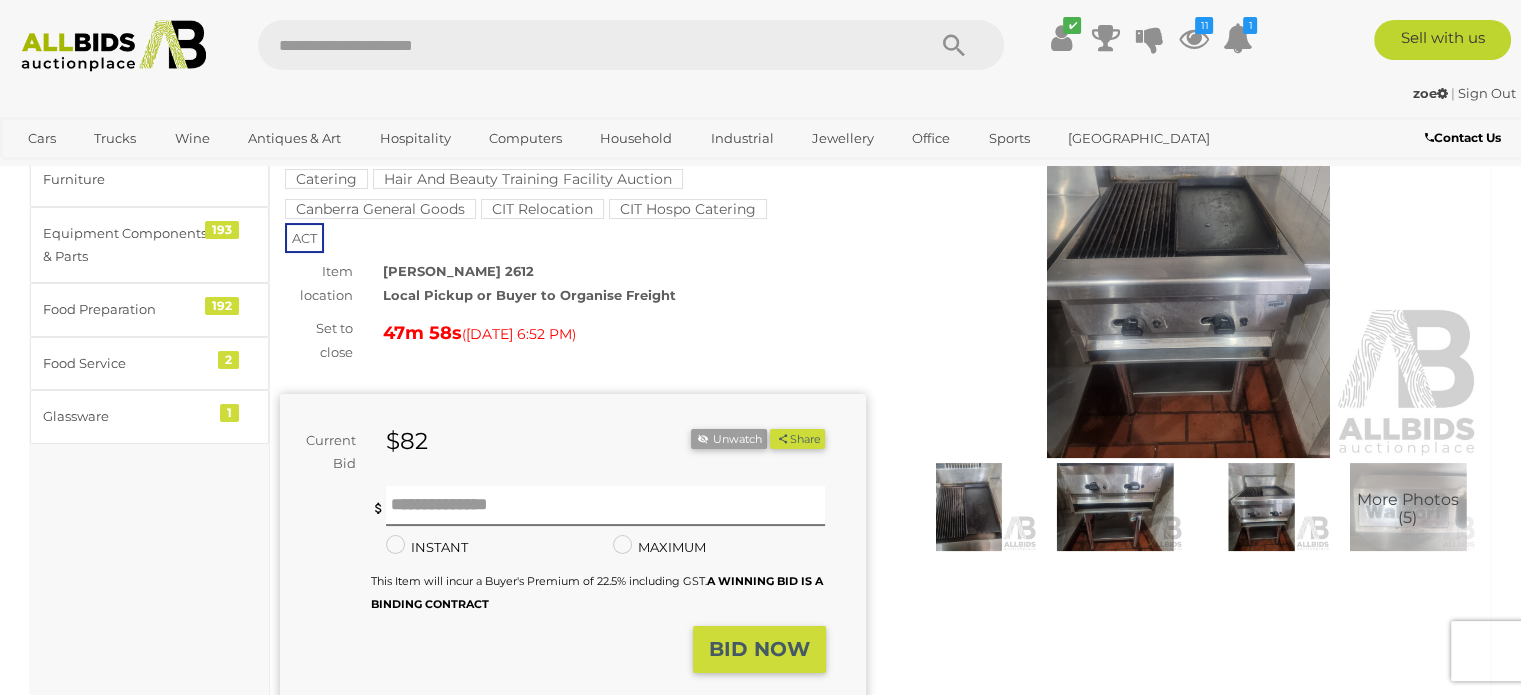 scroll, scrollTop: 100, scrollLeft: 0, axis: vertical 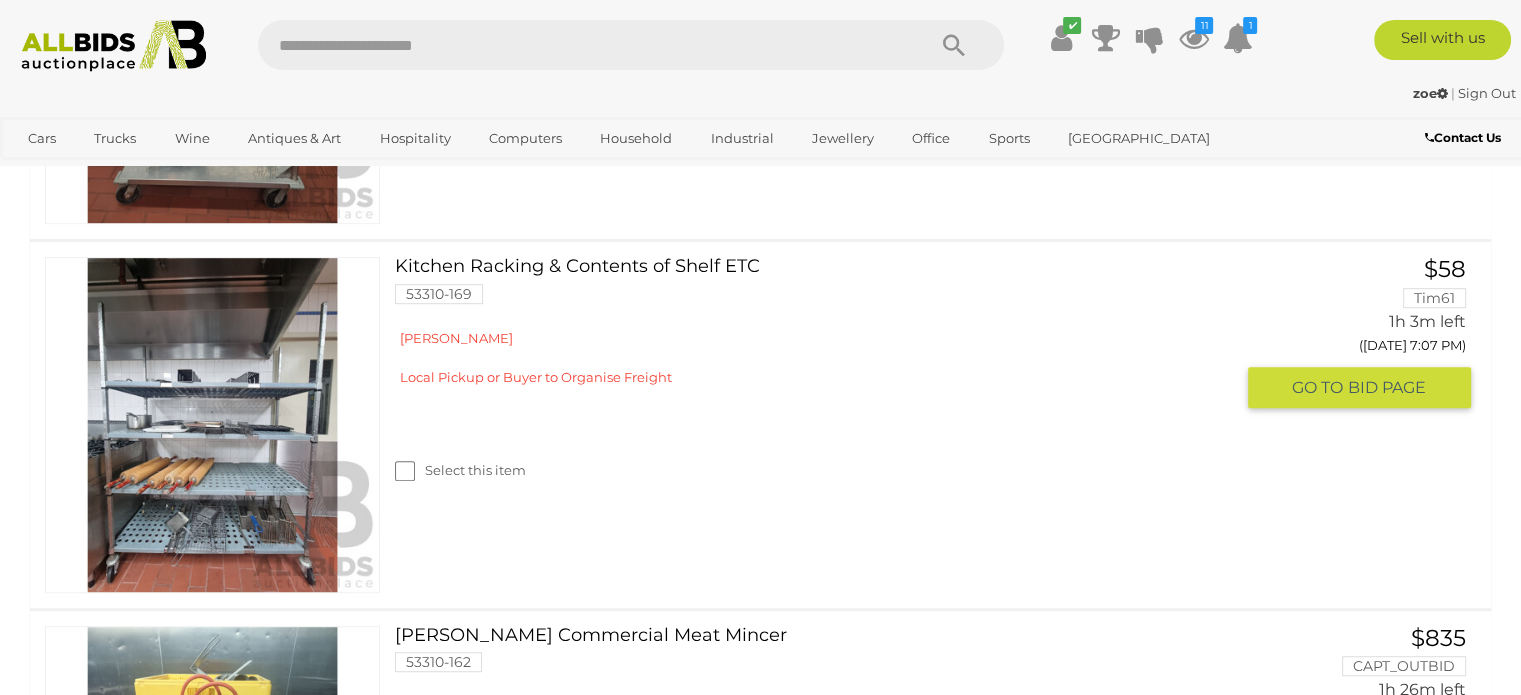 click at bounding box center (212, 424) 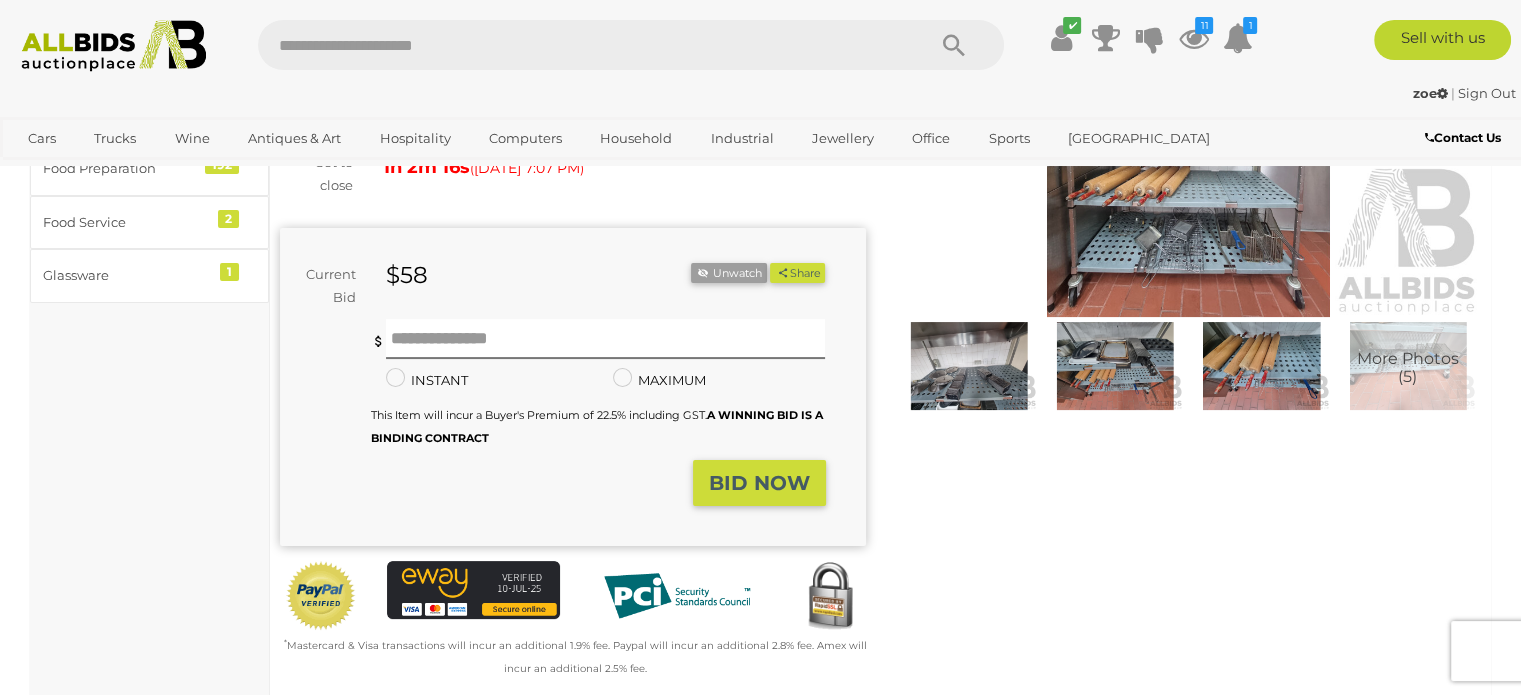 scroll, scrollTop: 100, scrollLeft: 0, axis: vertical 